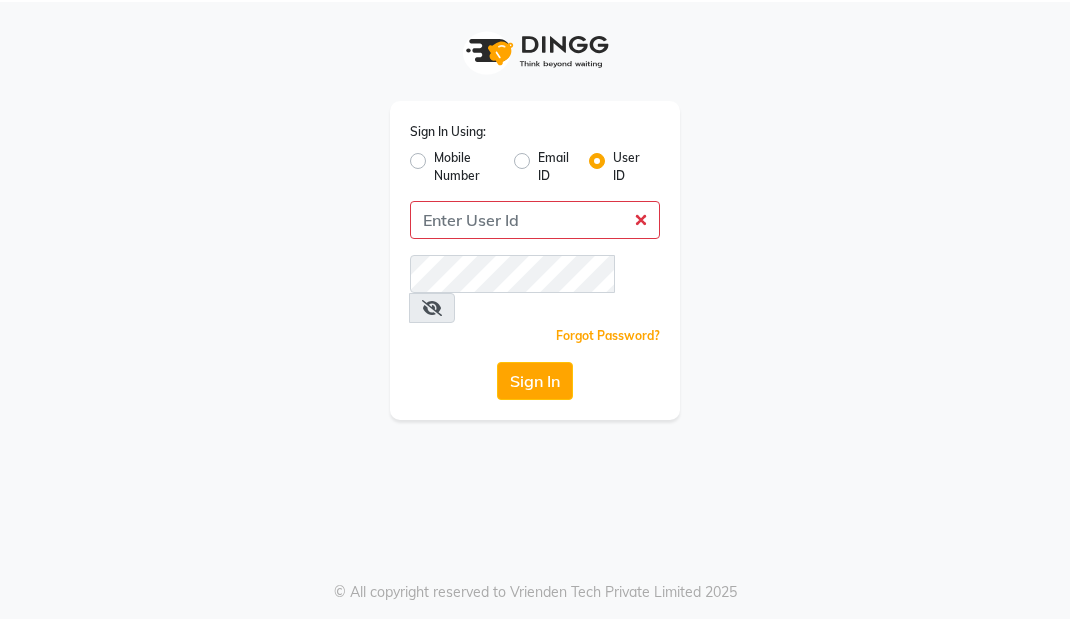 scroll, scrollTop: 0, scrollLeft: 0, axis: both 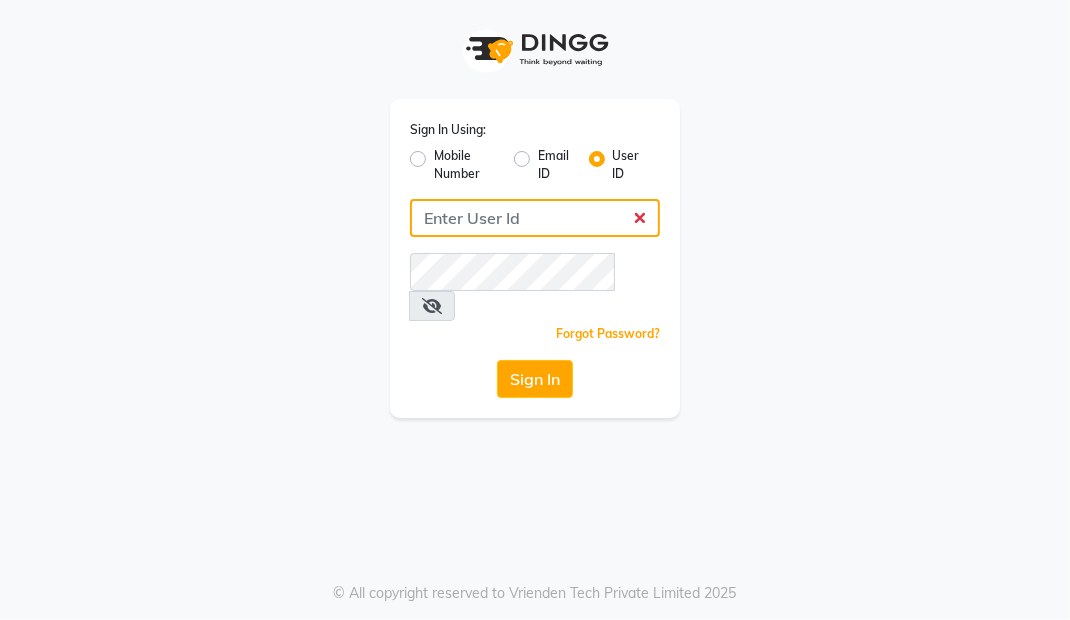 type on "Primeexotica" 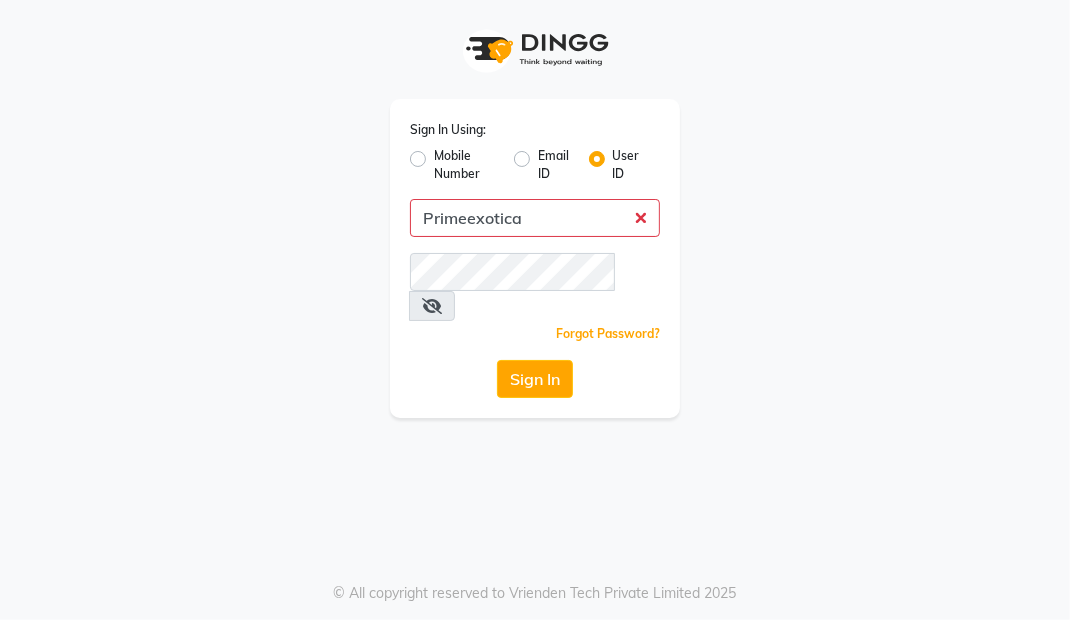 click on "Sign In" 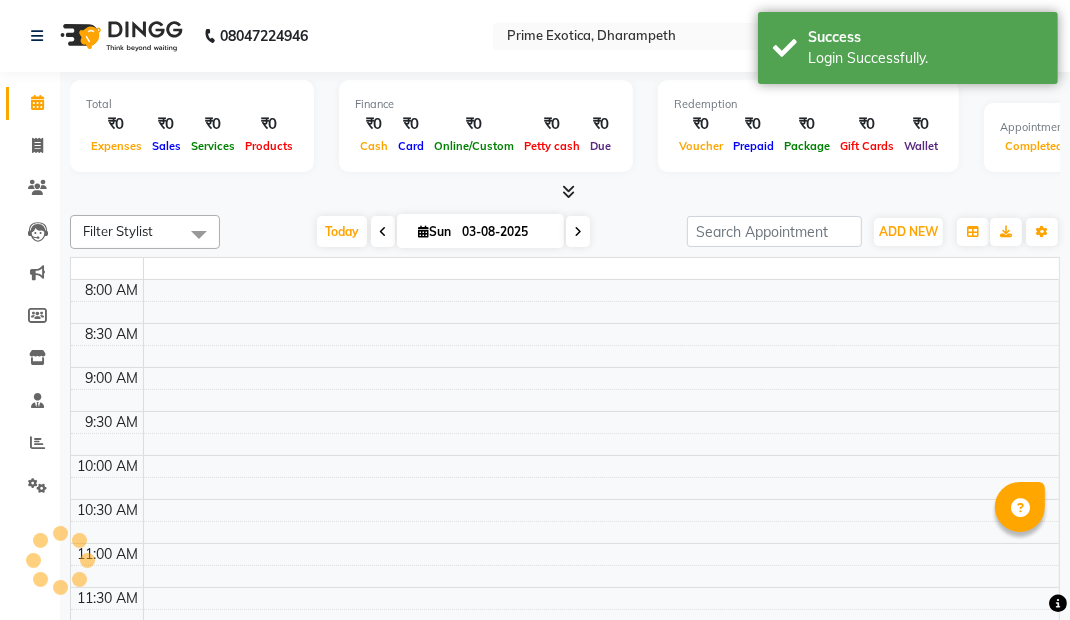 select on "en" 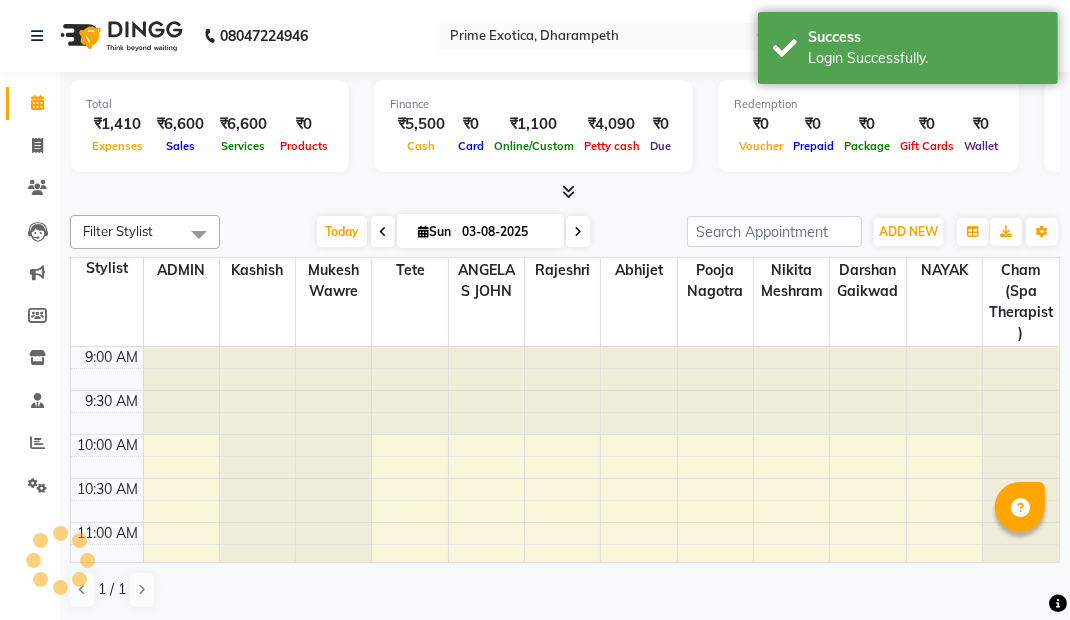 scroll, scrollTop: 0, scrollLeft: 0, axis: both 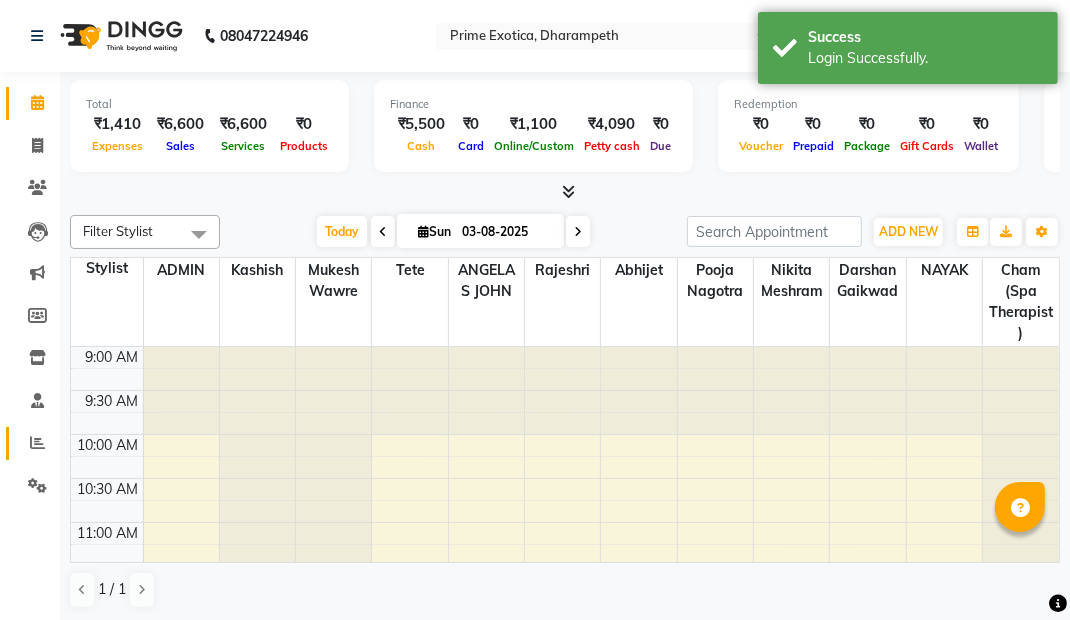 click 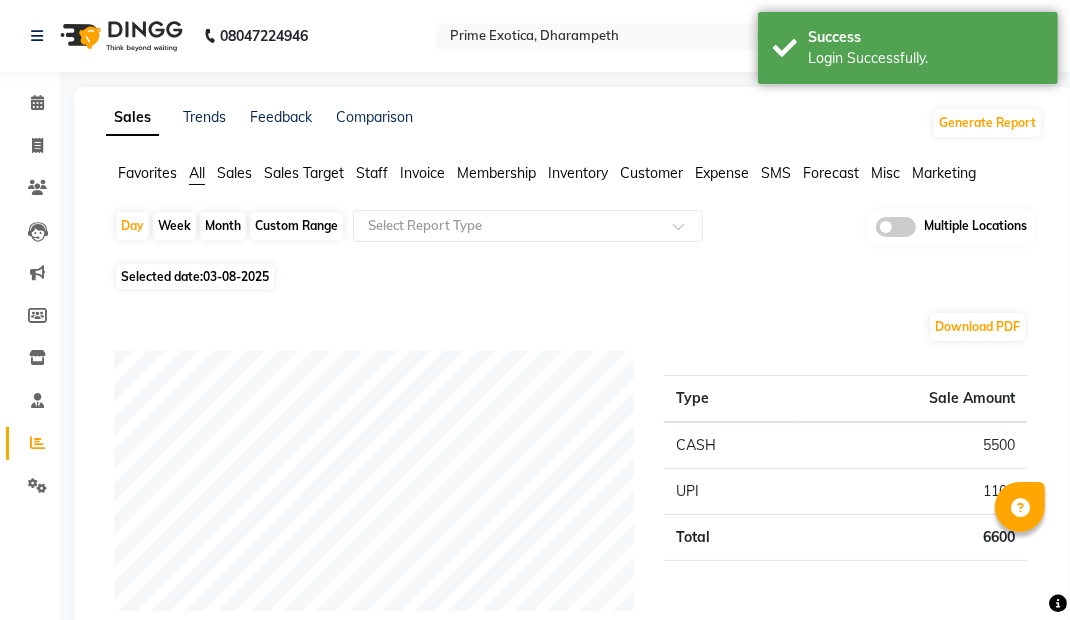 click 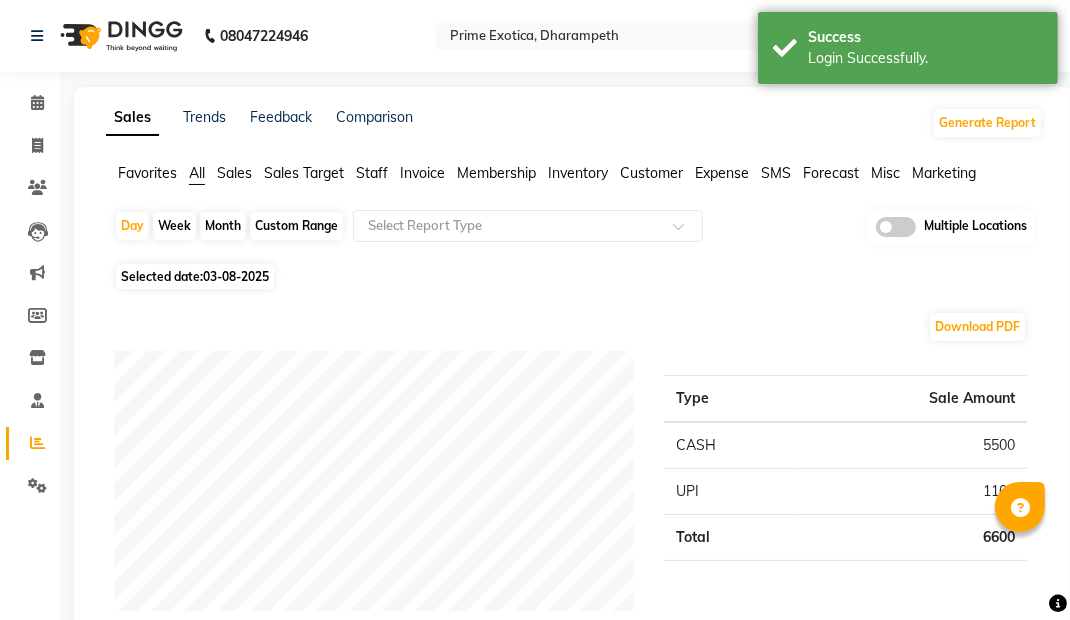 click 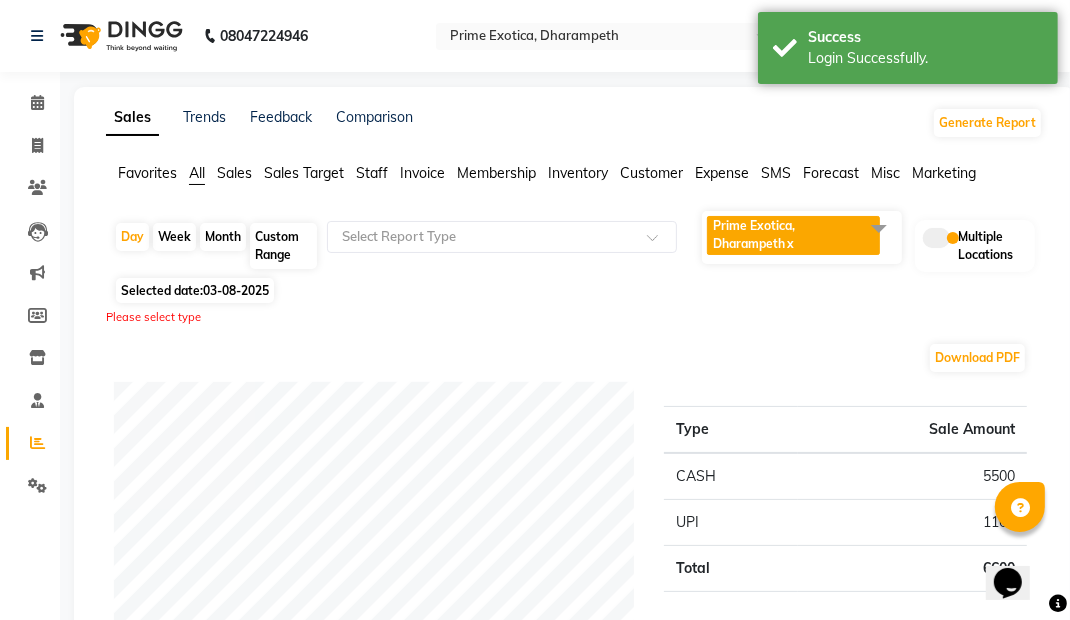 scroll, scrollTop: 0, scrollLeft: 0, axis: both 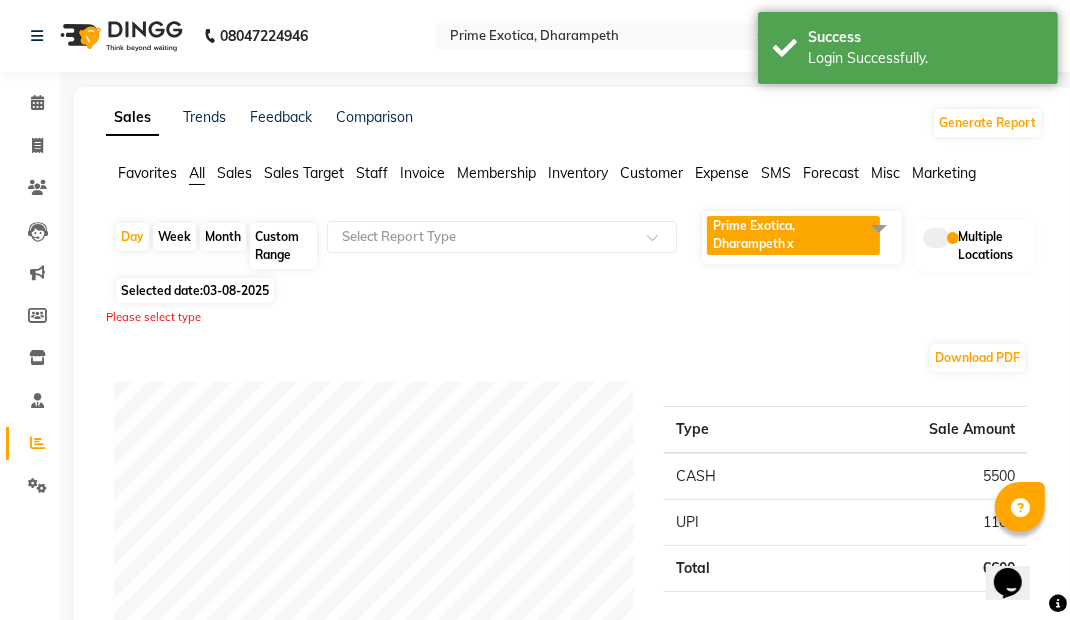 click 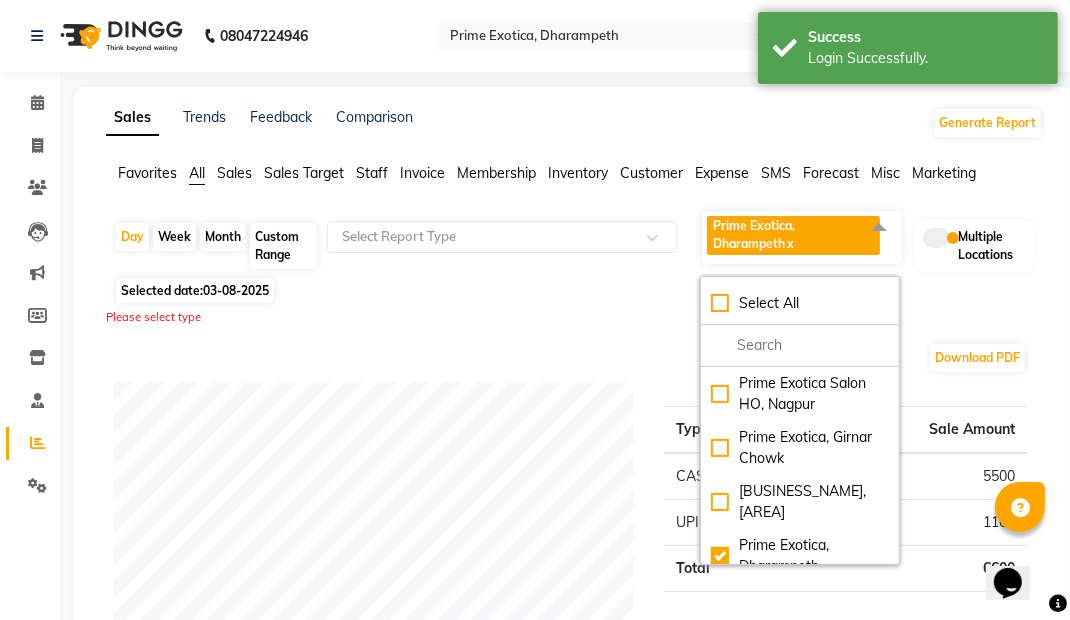 click on "Prime Exotica,  Dharampeth" 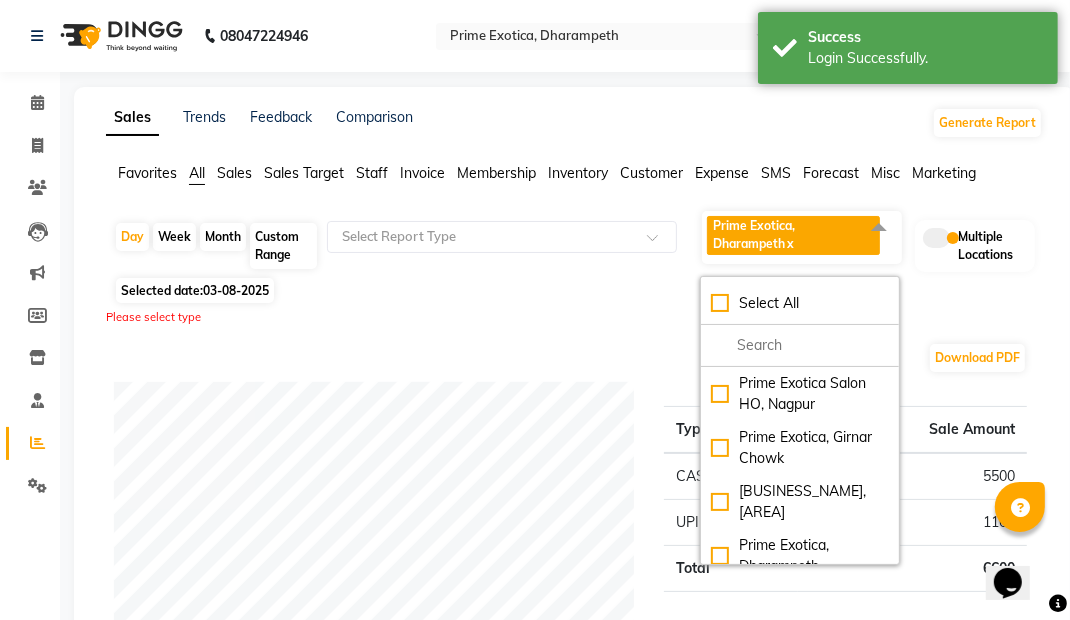 checkbox on "false" 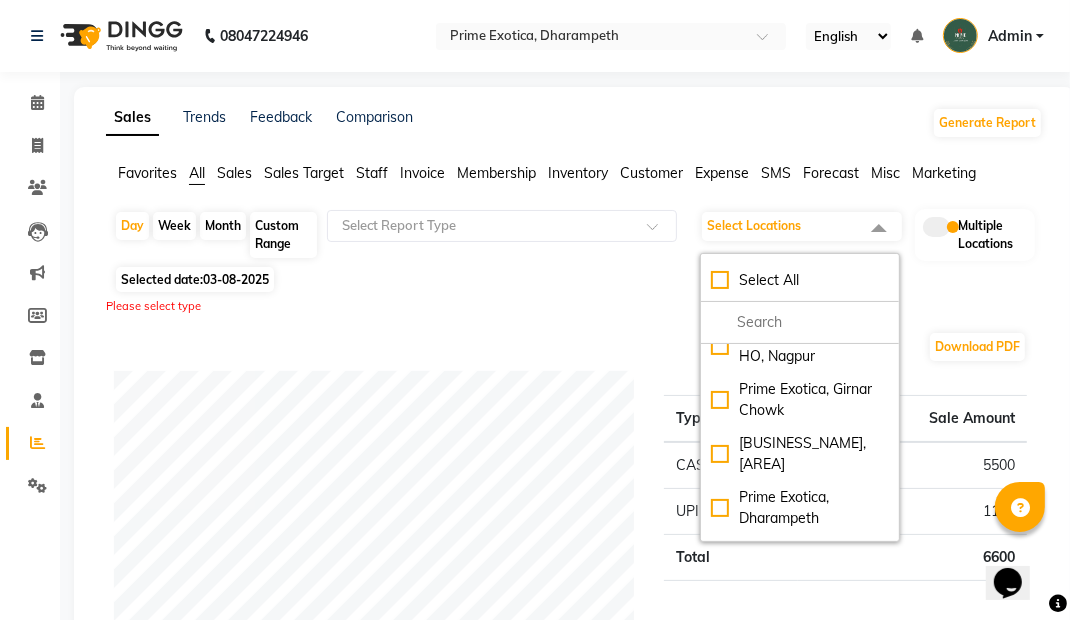 scroll, scrollTop: 0, scrollLeft: 0, axis: both 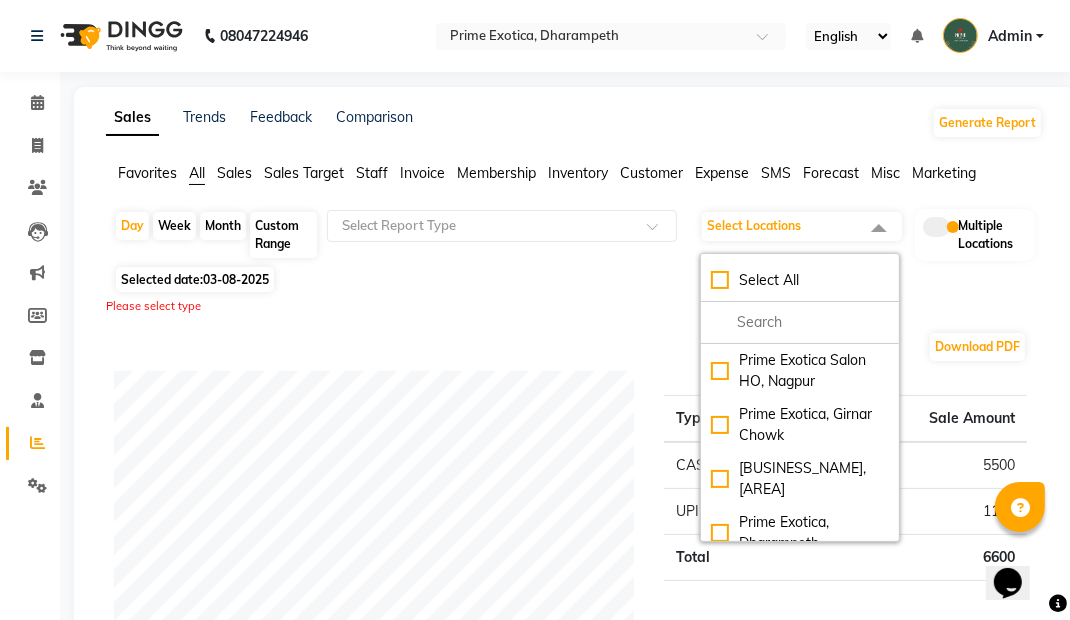click on "Prime Exotica,  Girnar Chowk" 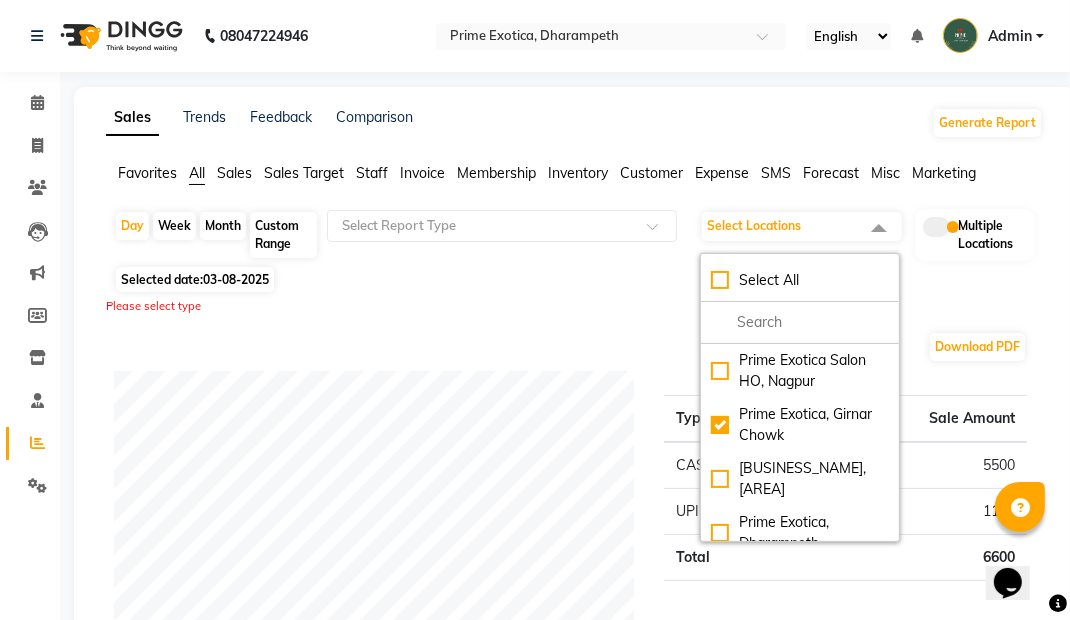 checkbox on "true" 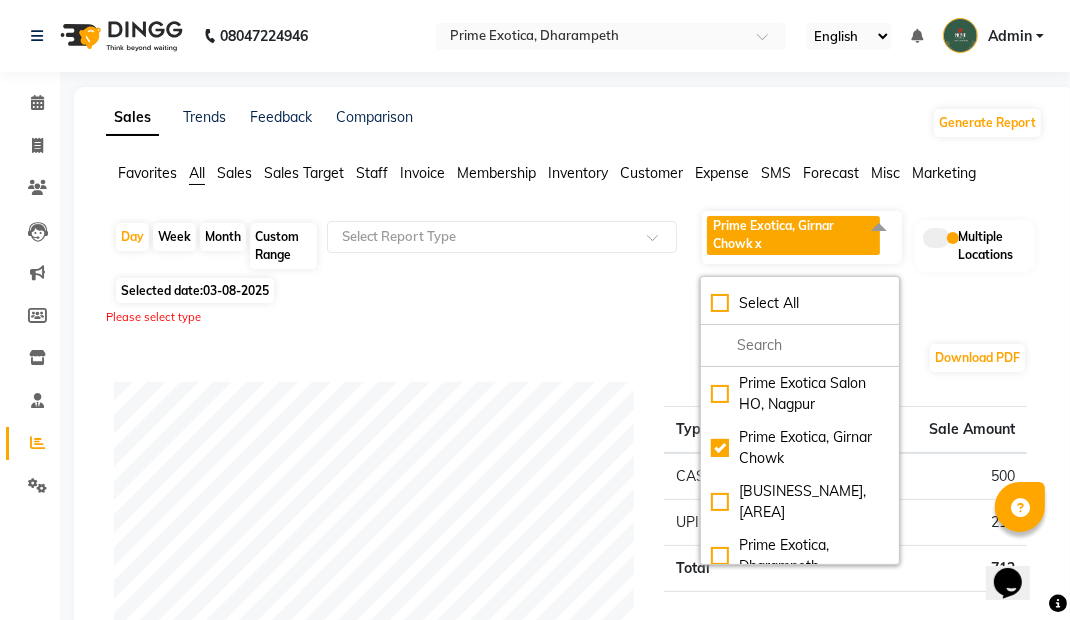 click on "Please select type" 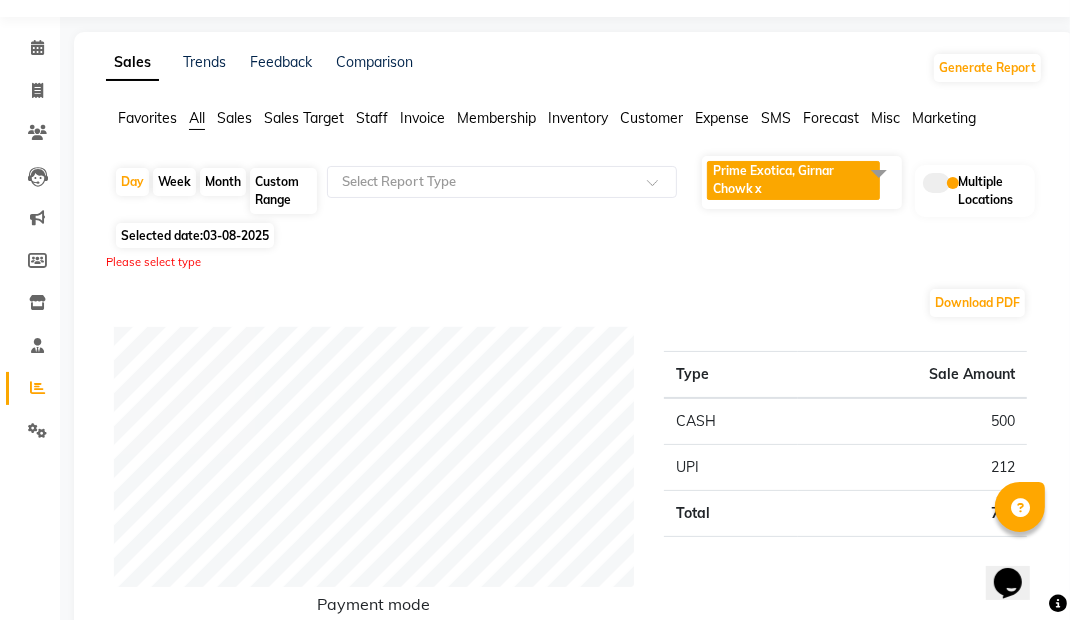 scroll, scrollTop: 0, scrollLeft: 0, axis: both 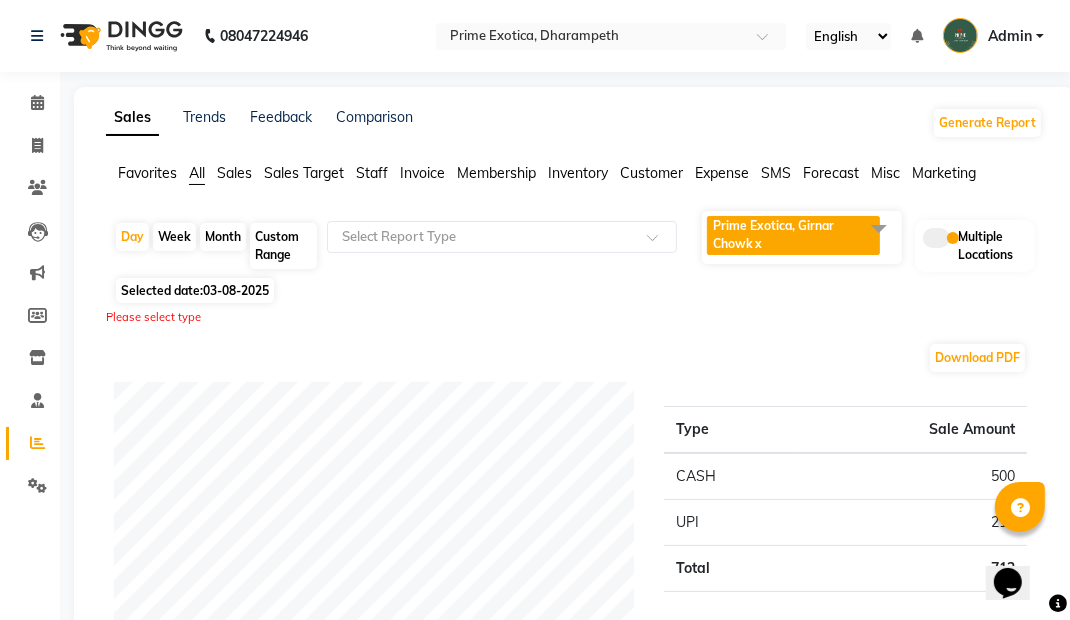 click on "Month" 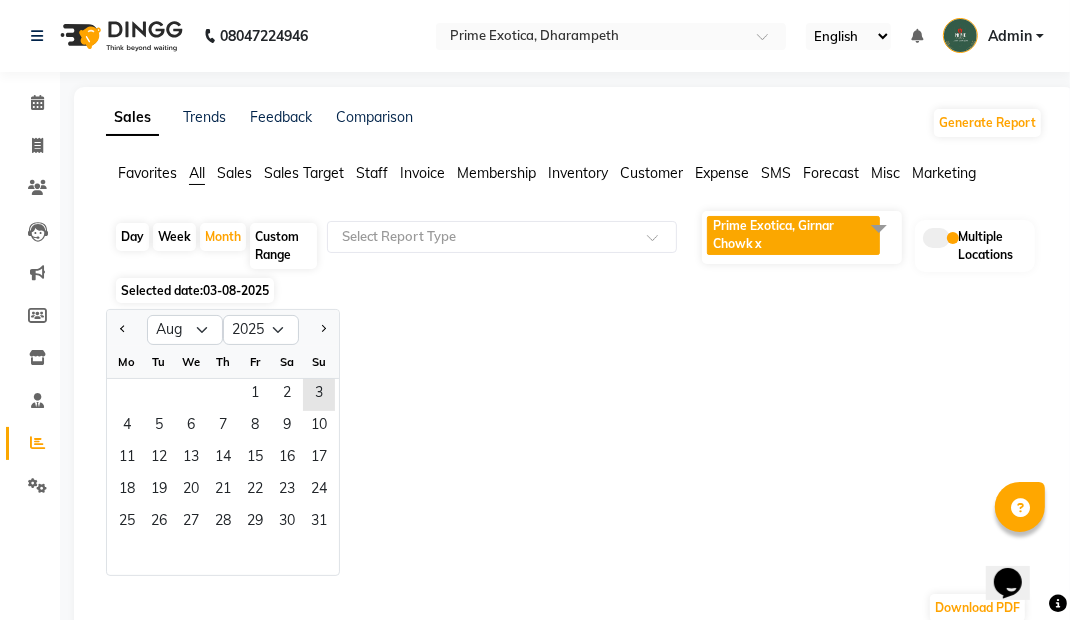 click on "1" 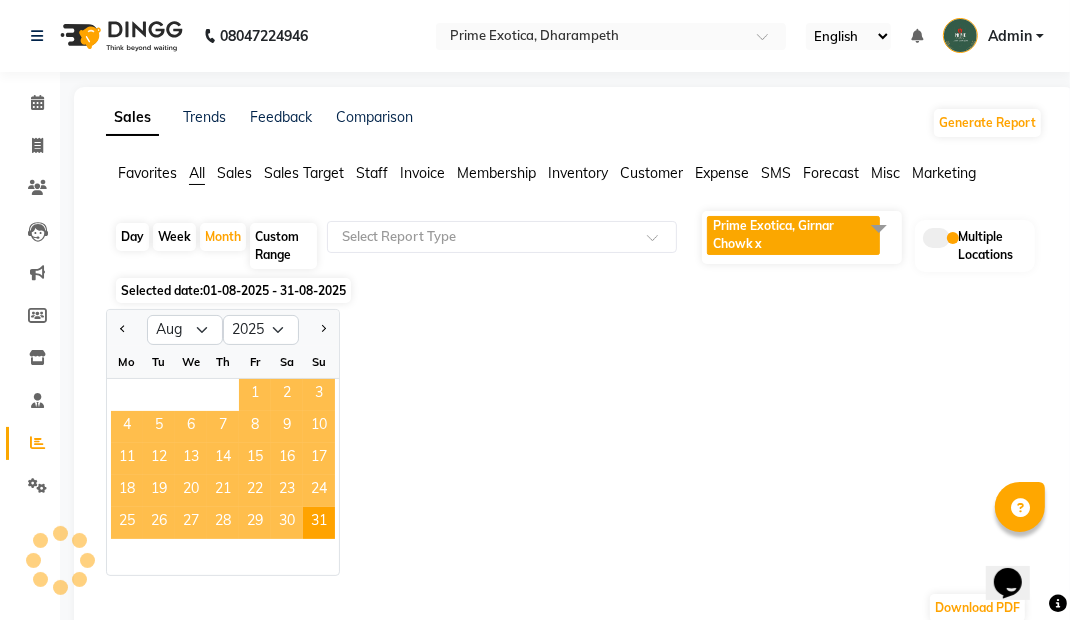 click on "Download PDF Payment mode Type Sale Amount CASH 500 UPI [PHONE] Total 712 Staff summary Type Sale Amount [FIRST] [LAST] 712 Total 712 Sales summary Type Sale Amount Memberships 0 Vouchers 0 Gift card 0 Products 0 Packages 0 Tips 0 Prepaid 0 Services 712 Fee 0 Total 712 Service by category Type Sale Amount Hair (Boy) 512 Hair (Girl) 200 Total 712 Service sales Type Sale Amount Hair (Boy) - Beard & Shave 300 Hair (Boy) - Hair Cut + Wash + Style 212 Hair (Girl) - Wash & Blast Dry 200 Total 712" 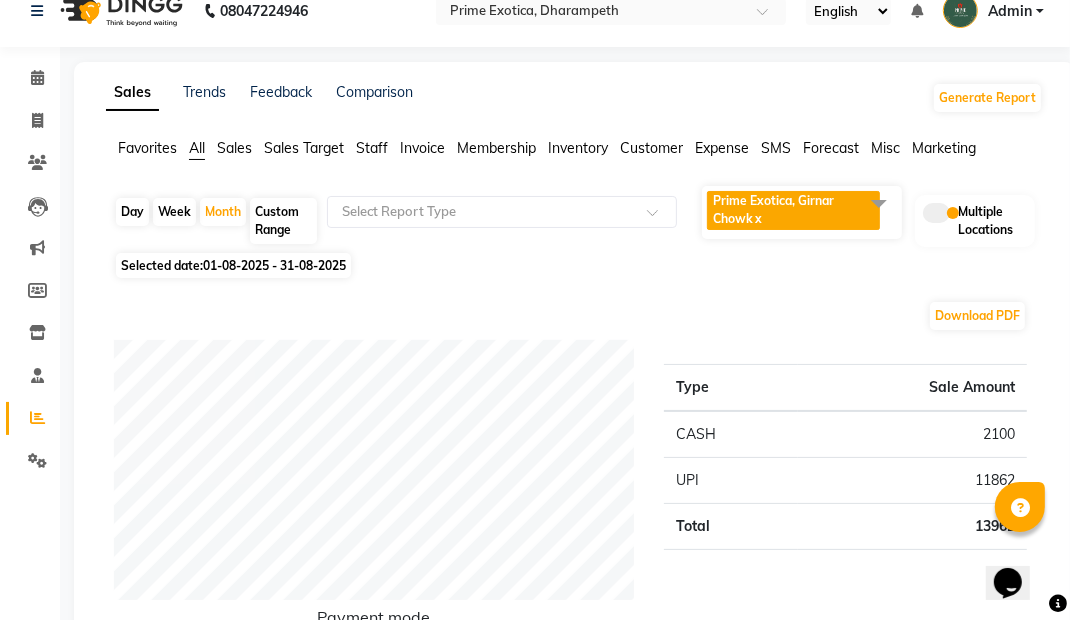 scroll, scrollTop: 0, scrollLeft: 0, axis: both 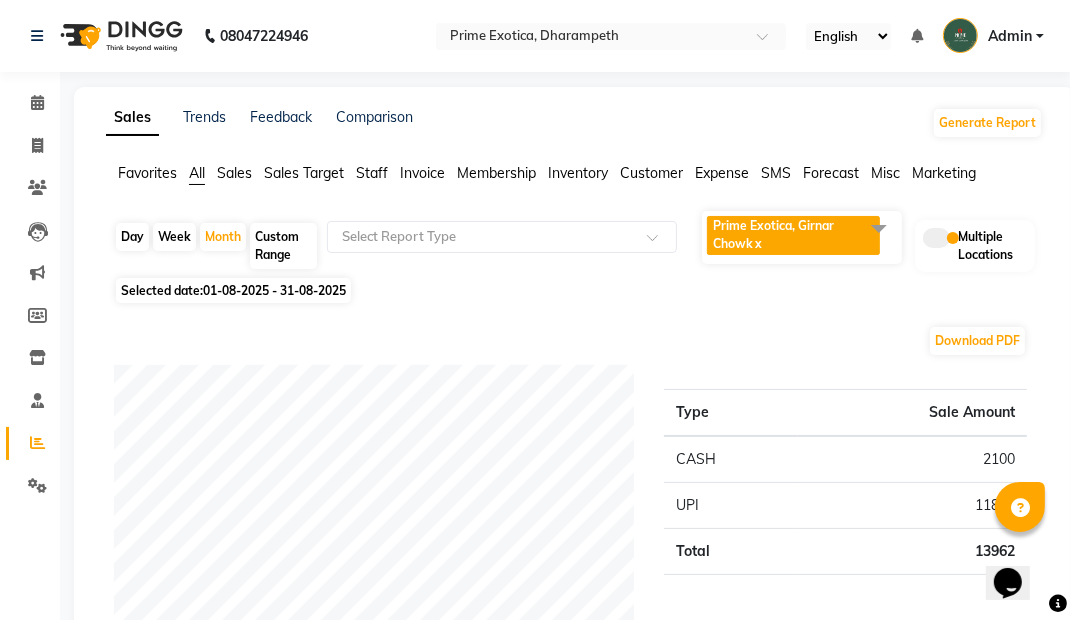 click 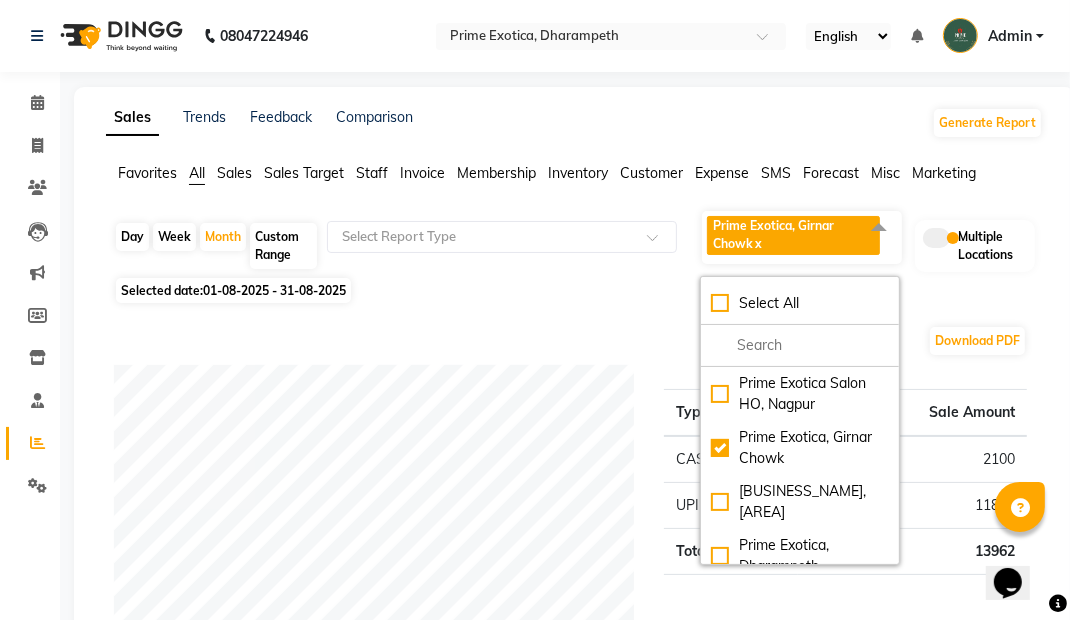 click on "Select All" 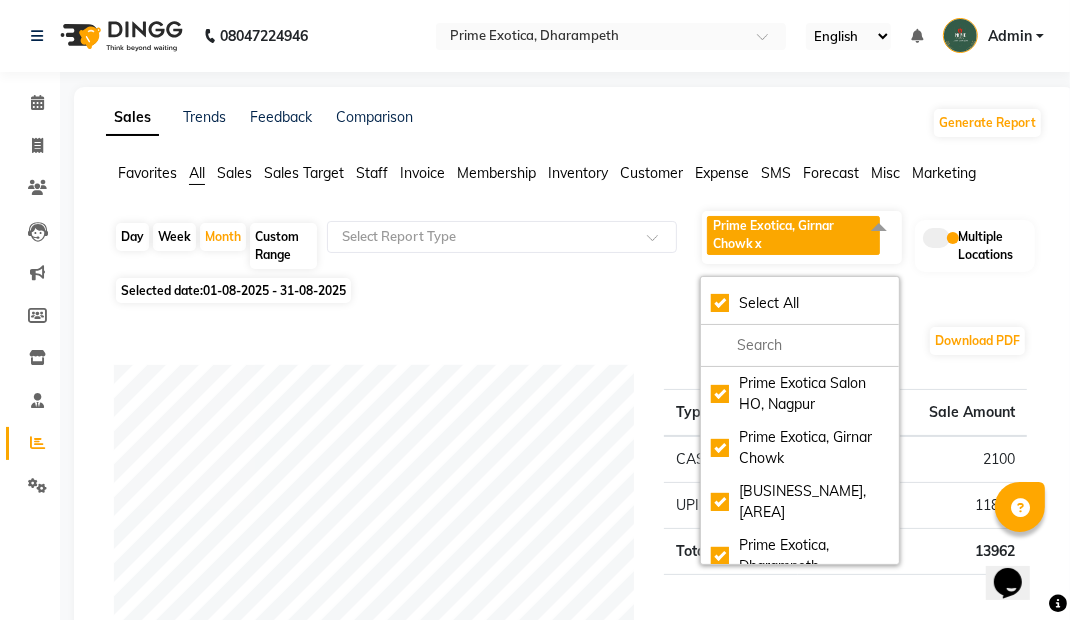 checkbox on "true" 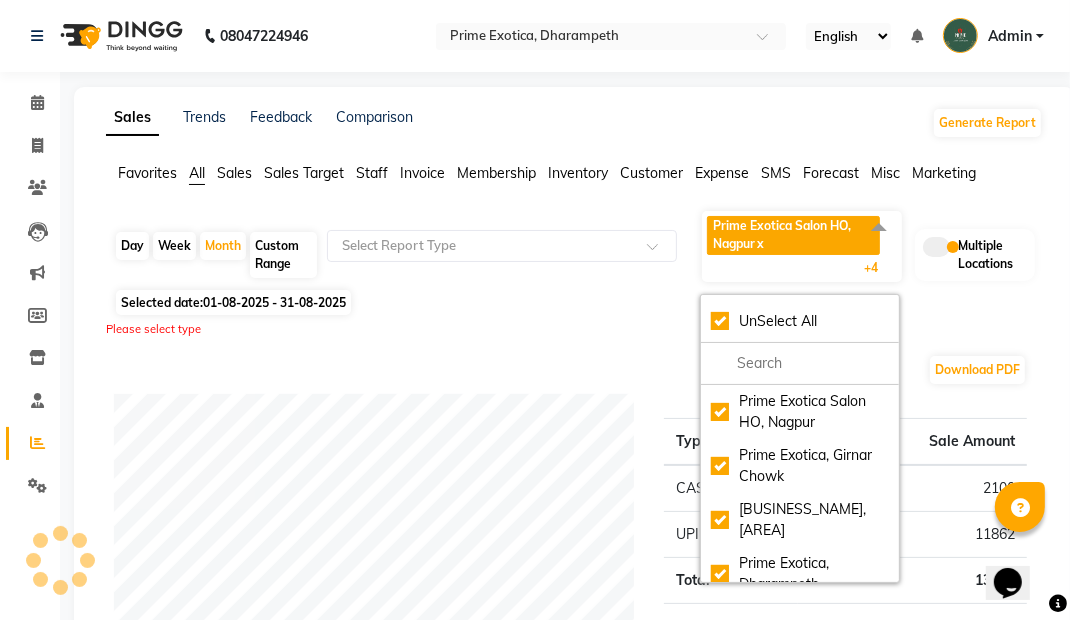 click on "Day" 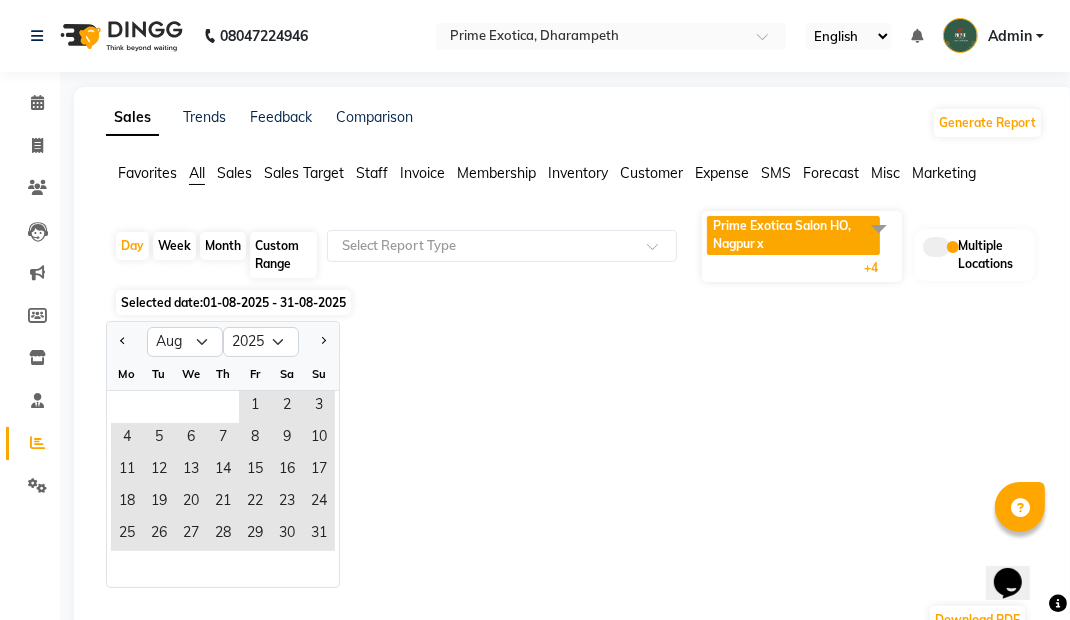 click on "3" 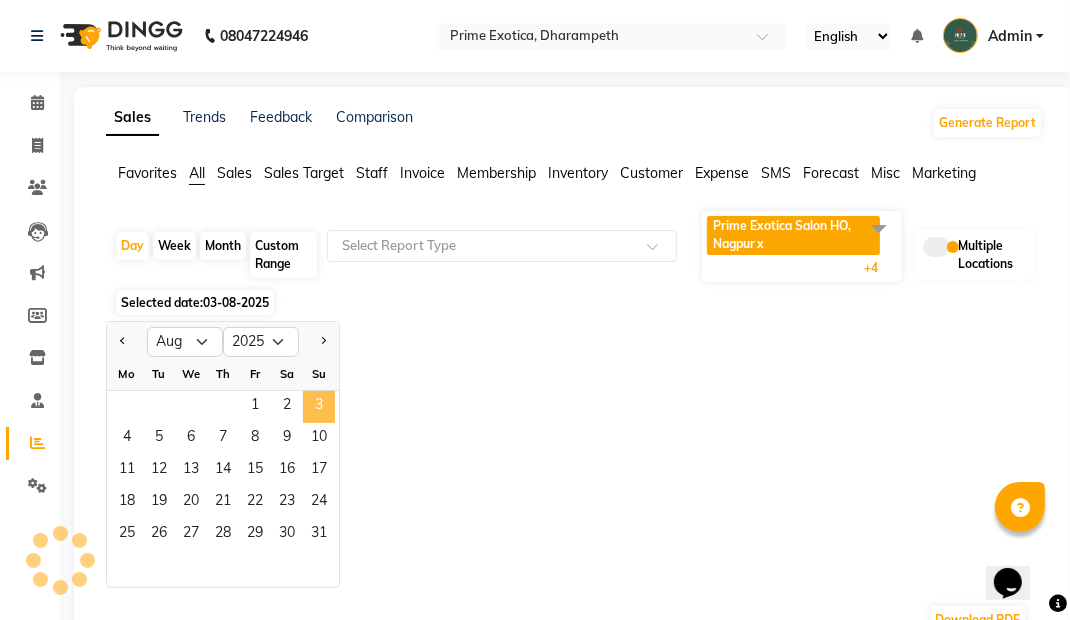 click on "Jan Feb Mar Apr May Jun Jul Aug Sep Oct Nov Dec 2015 2016 2017 2018 2019 2020 2021 2022 2023 2024 2025 2026 2027 2028 2029 2030 2031 2032 2033 2034 2035 Mo Tu We Th Fr Sa Su  1   2   3   4   5   6   7   8   9   10   11   12   13   14   15   16   17   18   19   20   21   22   23   24   25   26   27   28   29   30   31" 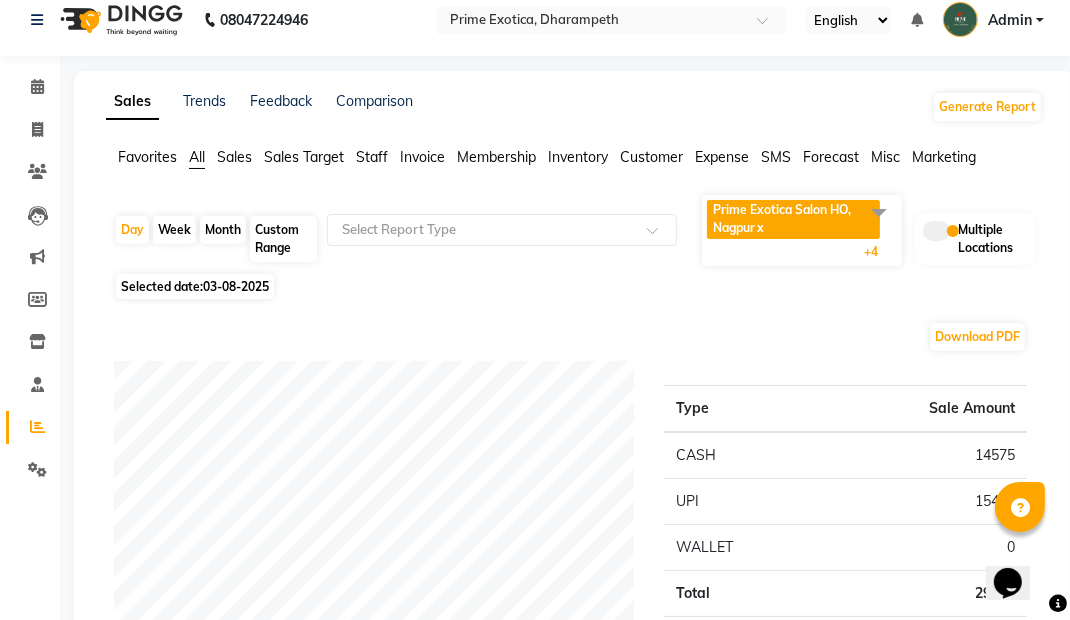 scroll, scrollTop: 0, scrollLeft: 0, axis: both 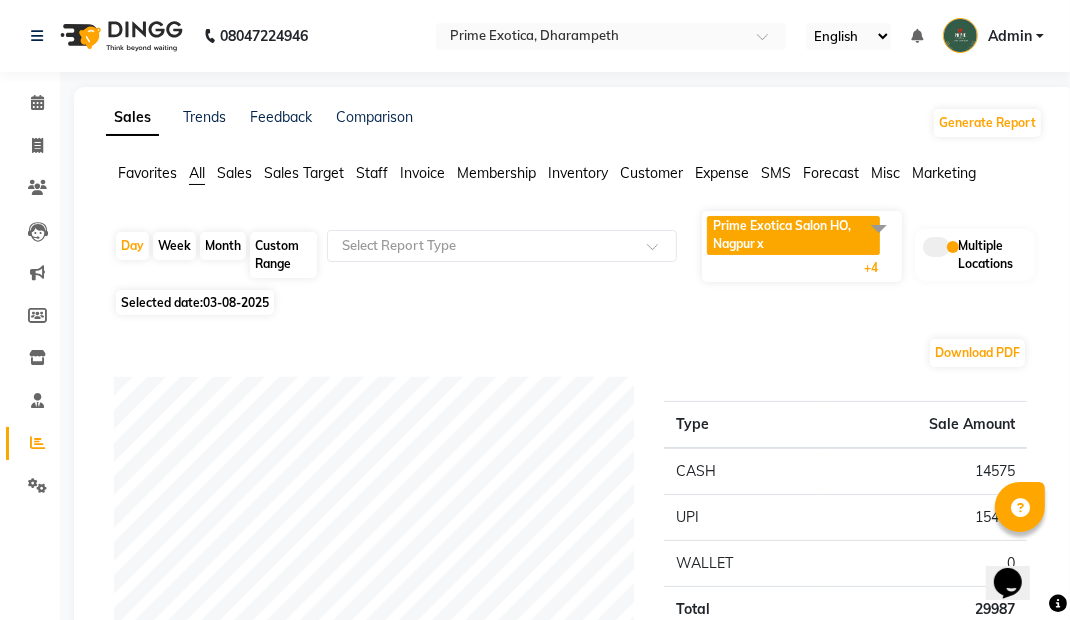 click on "Month" 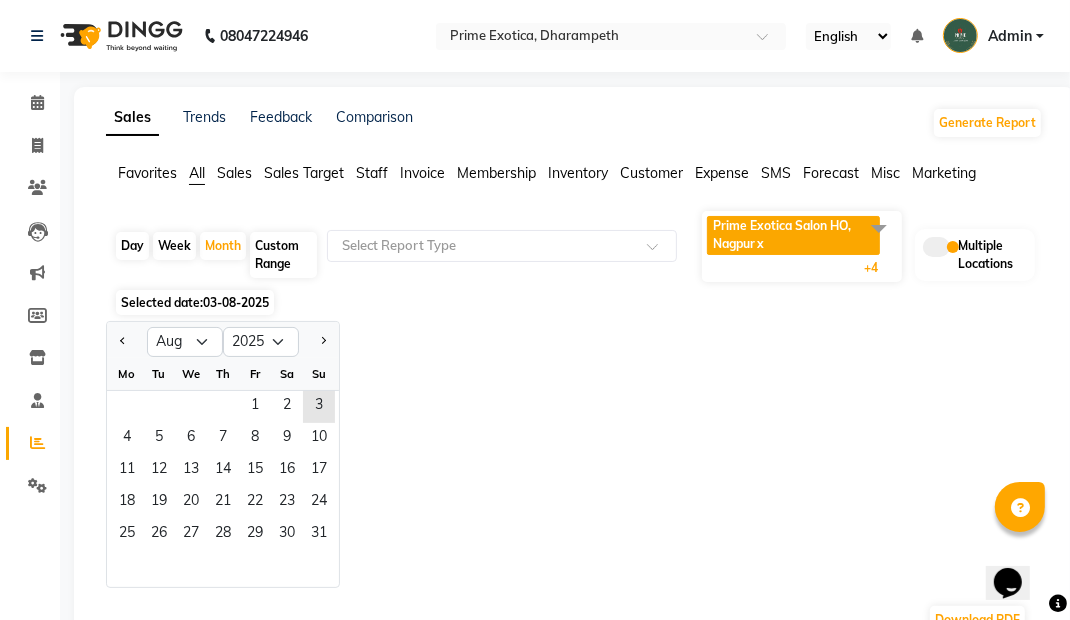 click on "1" 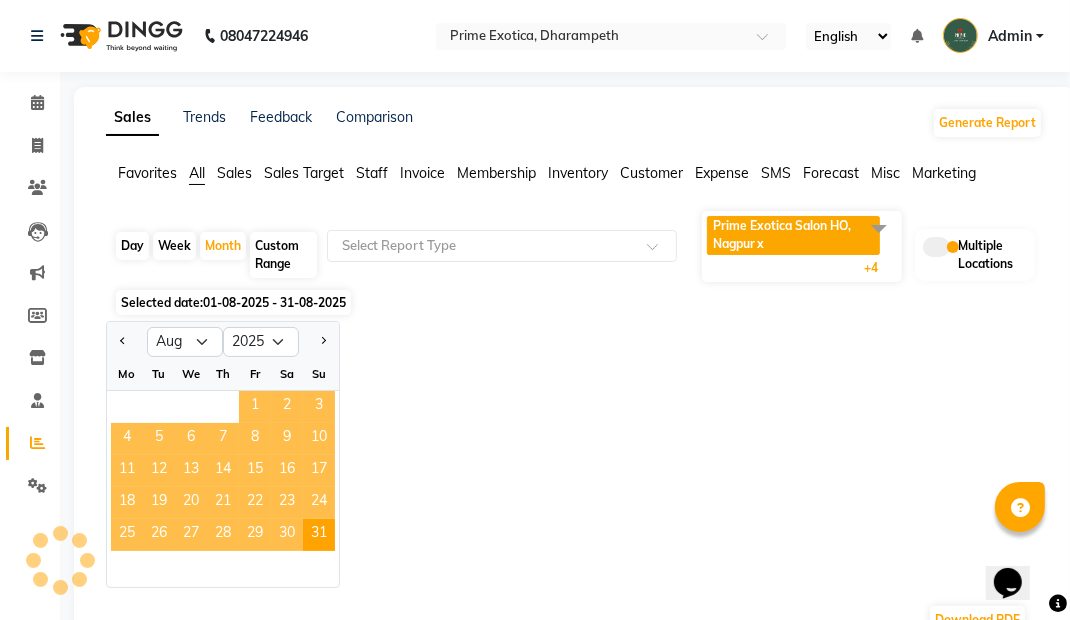 click on "Jan Feb Mar Apr May Jun Jul Aug Sep Oct Nov Dec 2015 2016 2017 2018 2019 2020 2021 2022 2023 2024 2025 2026 2027 2028 2029 2030 2031 2032 2033 2034 2035 Mo Tu We Th Fr Sa Su  1   2   3   4   5   6   7   8   9   10   11   12   13   14   15   16   17   18   19   20   21   22   23   24   25   26   27   28   29   30   31" 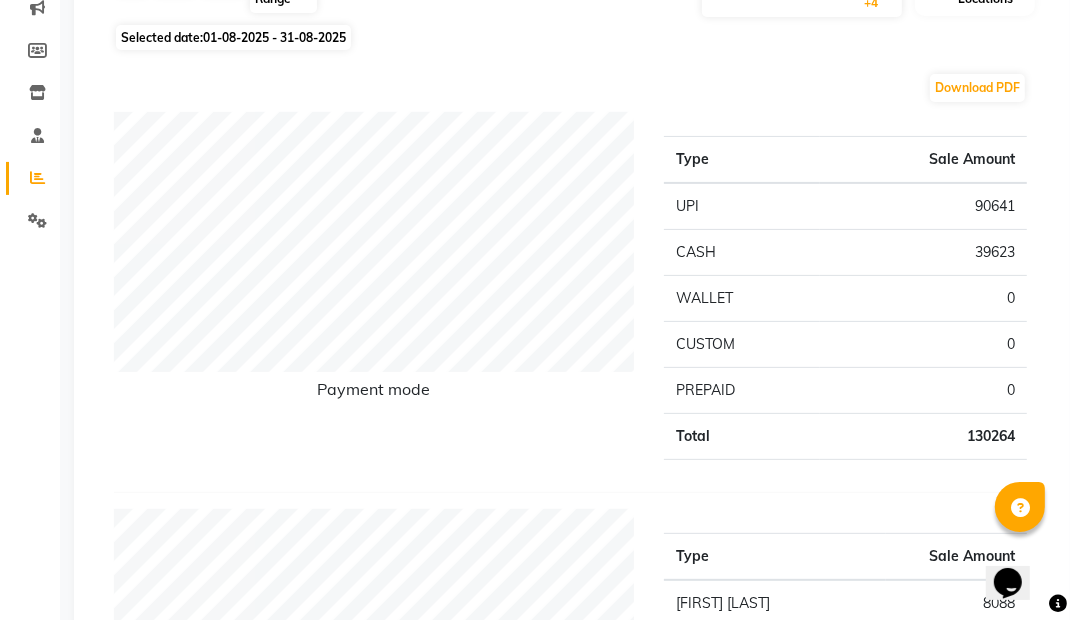 scroll, scrollTop: 0, scrollLeft: 0, axis: both 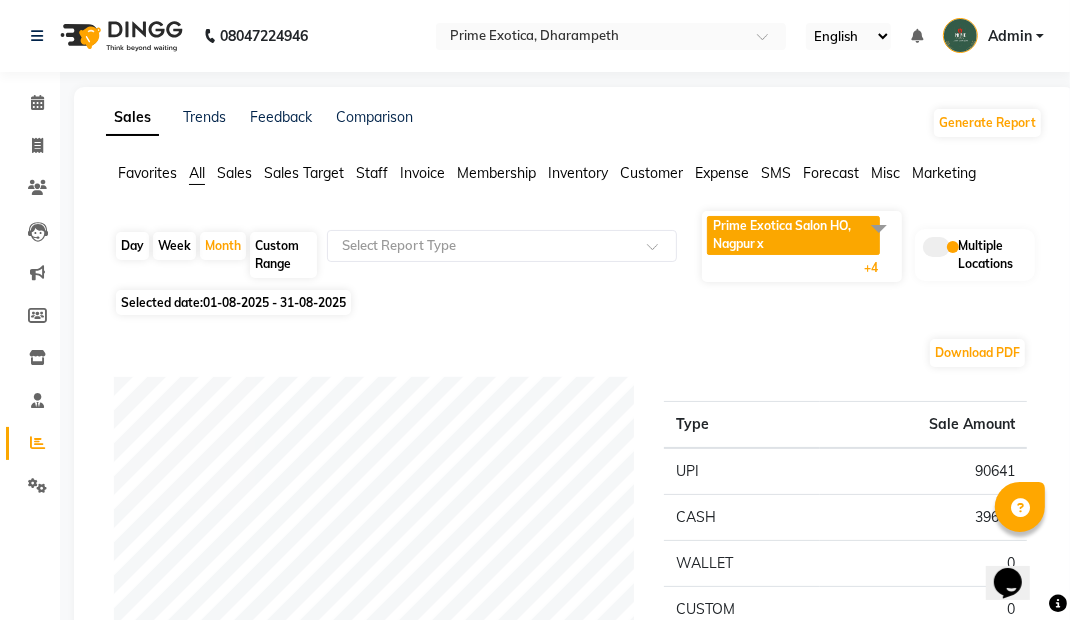 click on "Admin" at bounding box center (1010, 36) 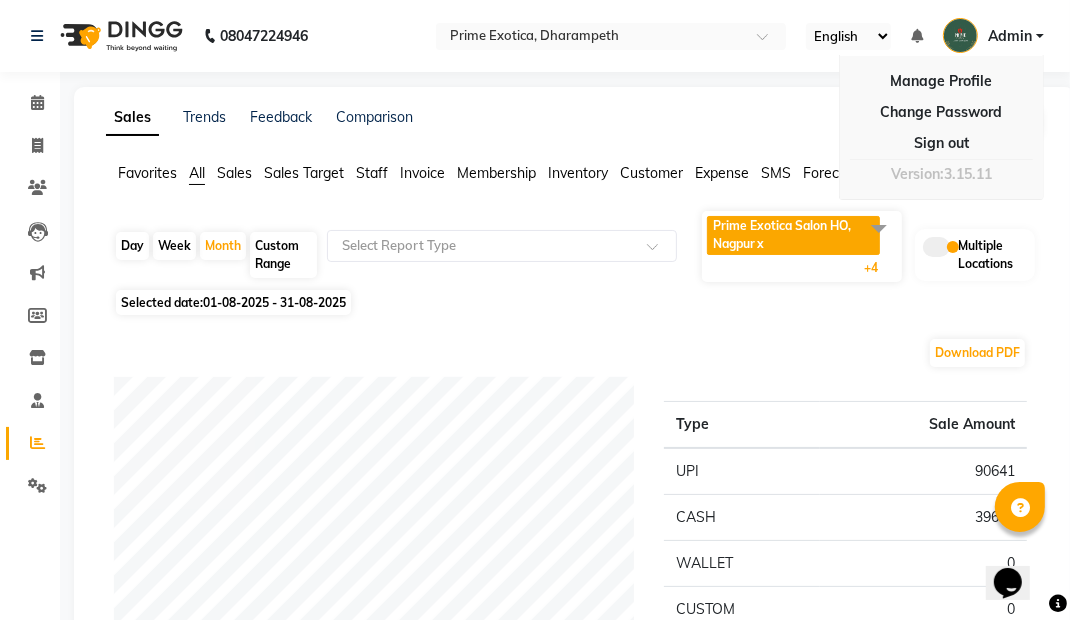 click on "Sign out" at bounding box center [941, 143] 